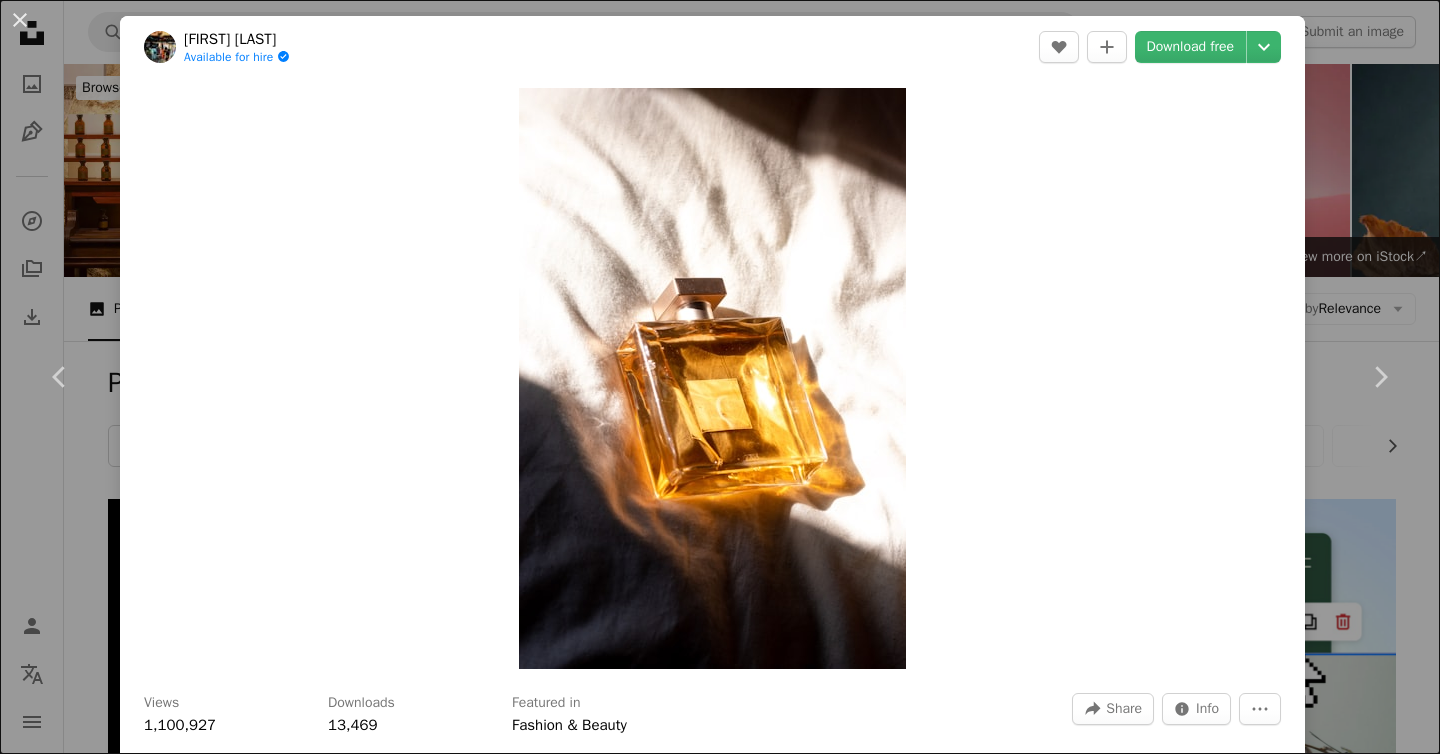 scroll, scrollTop: 7203, scrollLeft: 0, axis: vertical 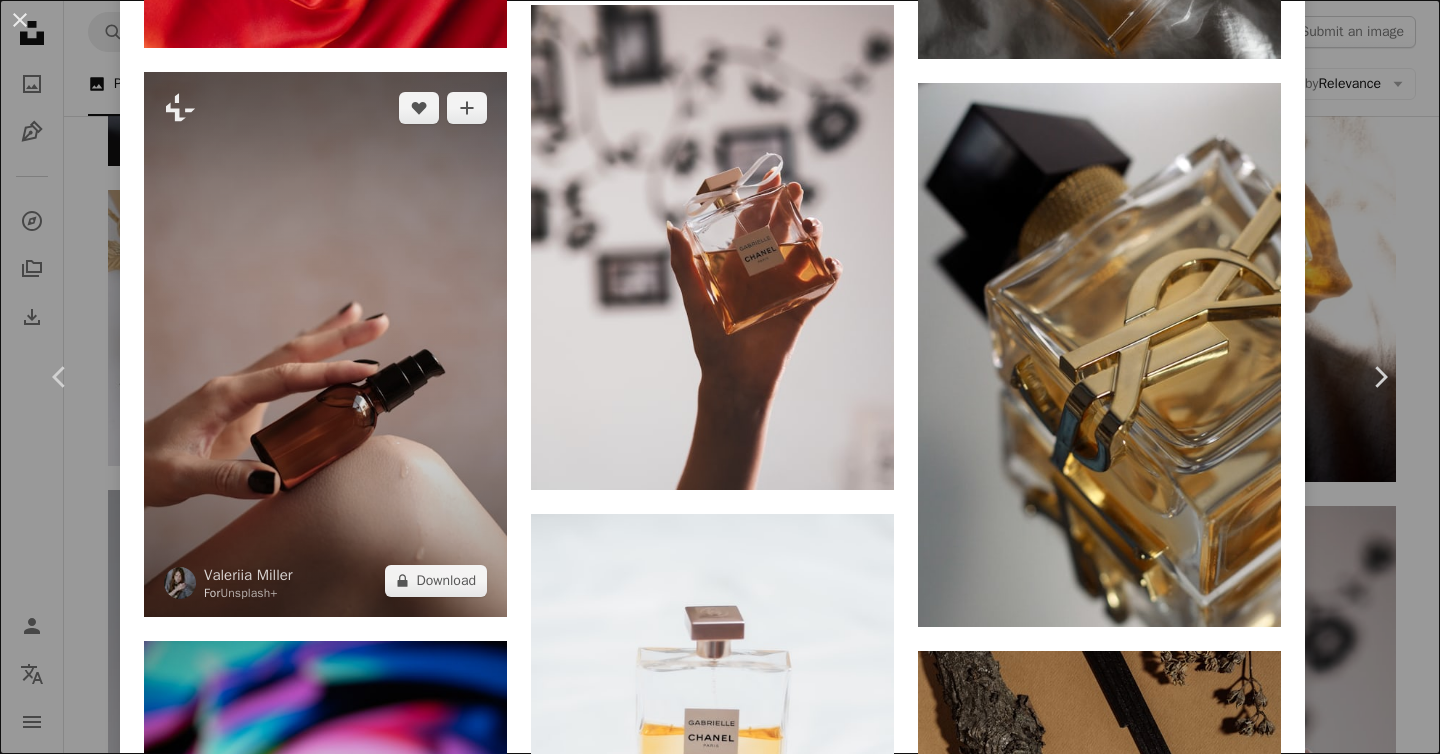 click at bounding box center (325, 344) 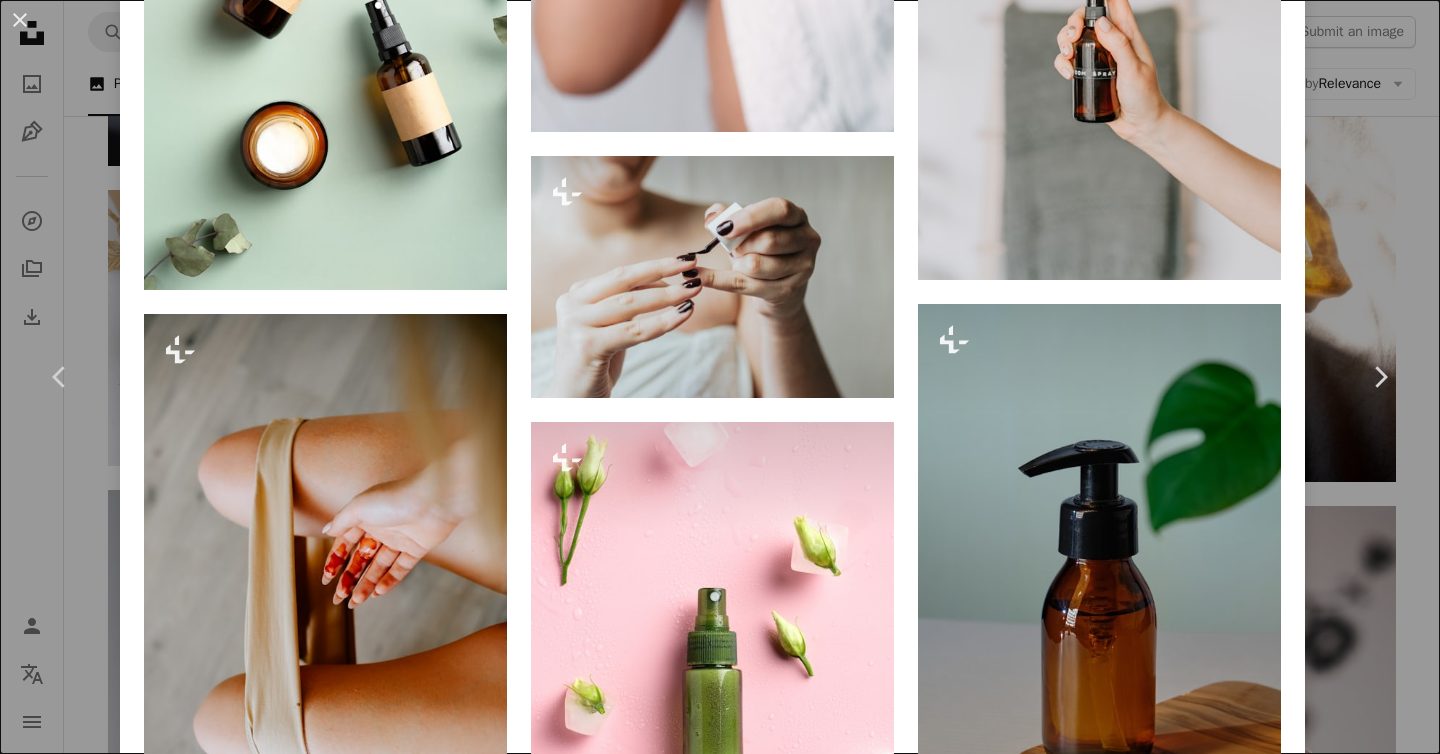 scroll, scrollTop: 15712, scrollLeft: 0, axis: vertical 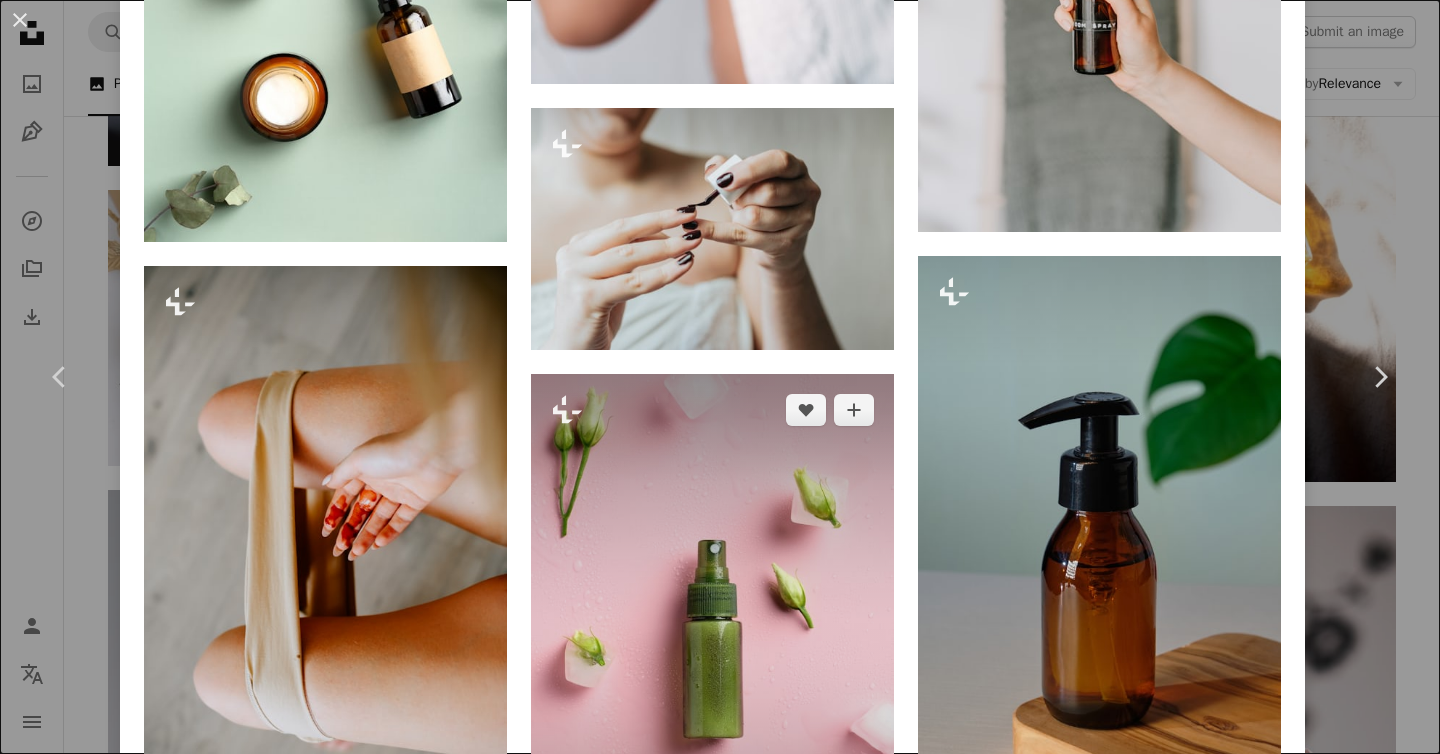 click at bounding box center [712, 646] 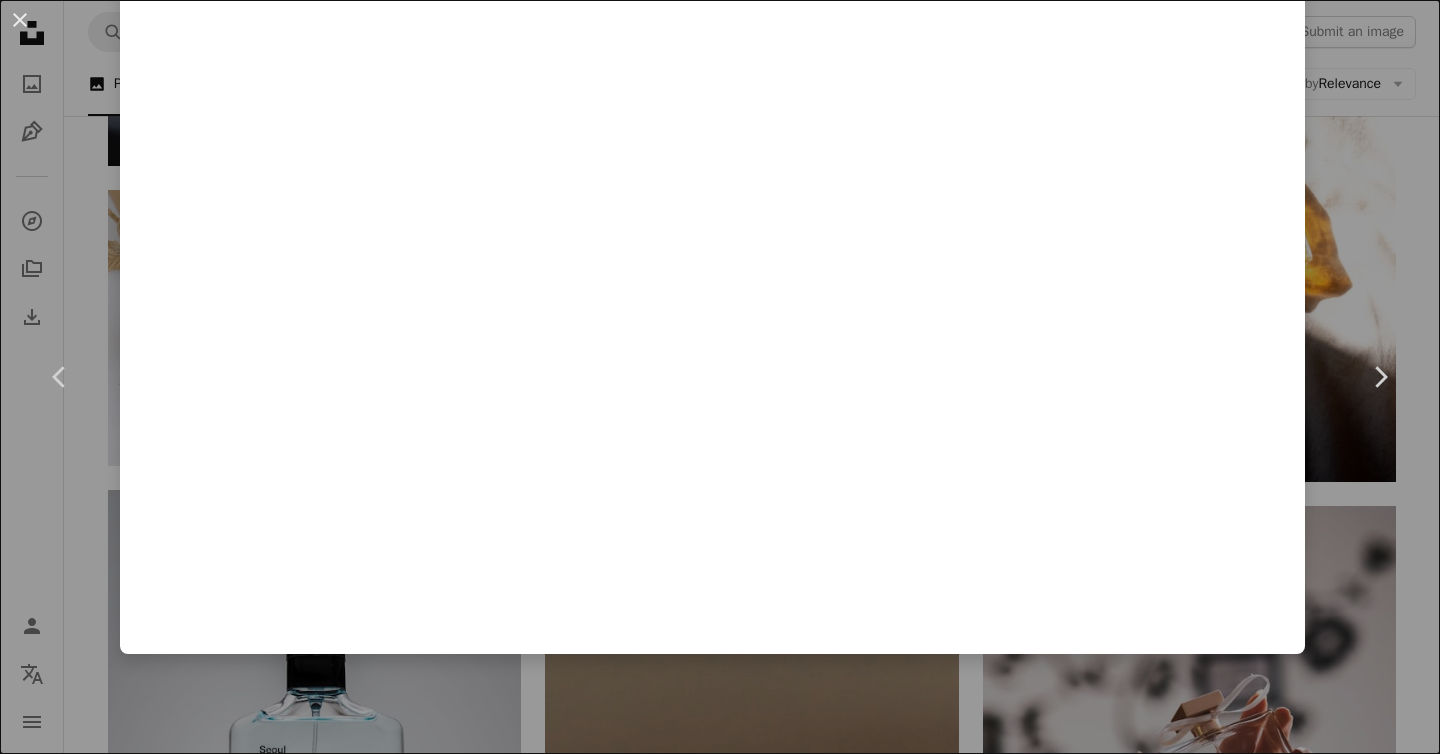 scroll, scrollTop: 0, scrollLeft: 0, axis: both 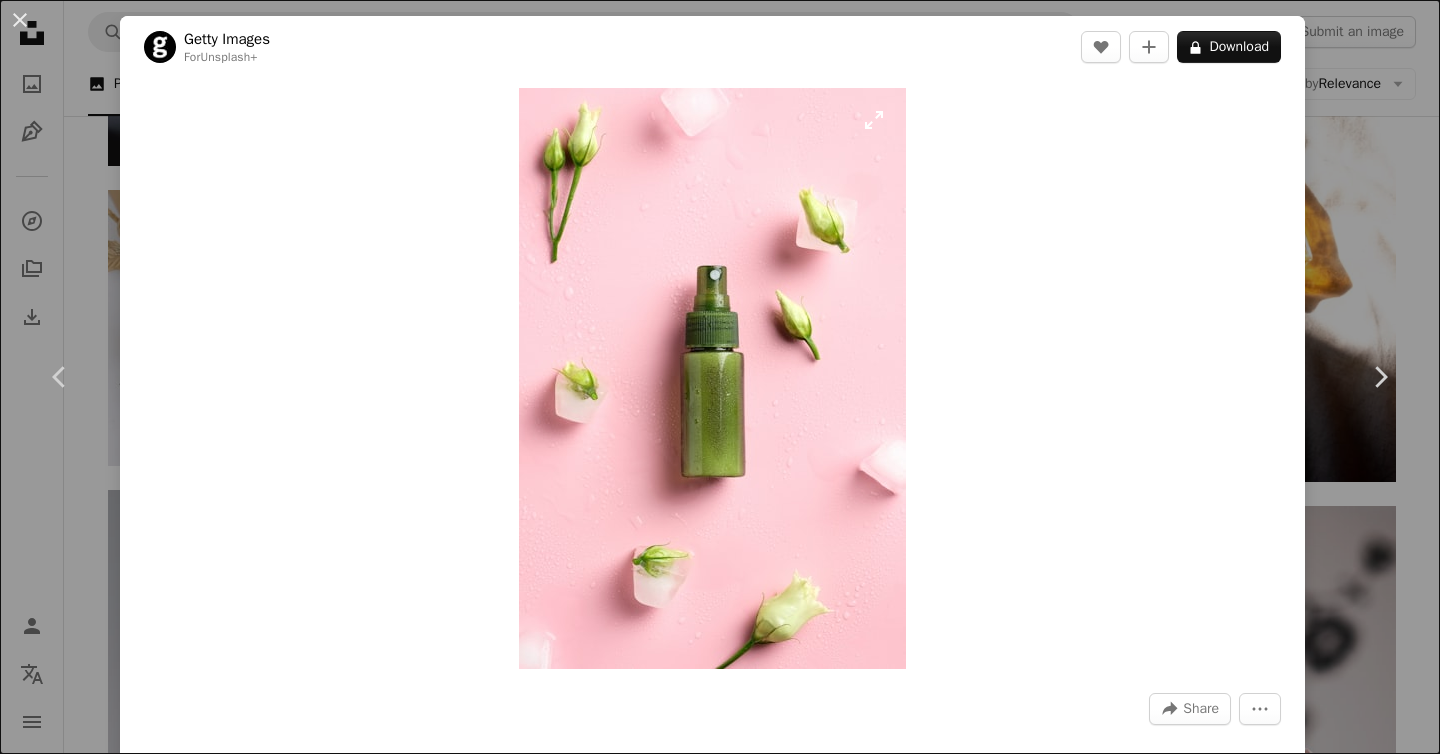 click at bounding box center [712, 378] 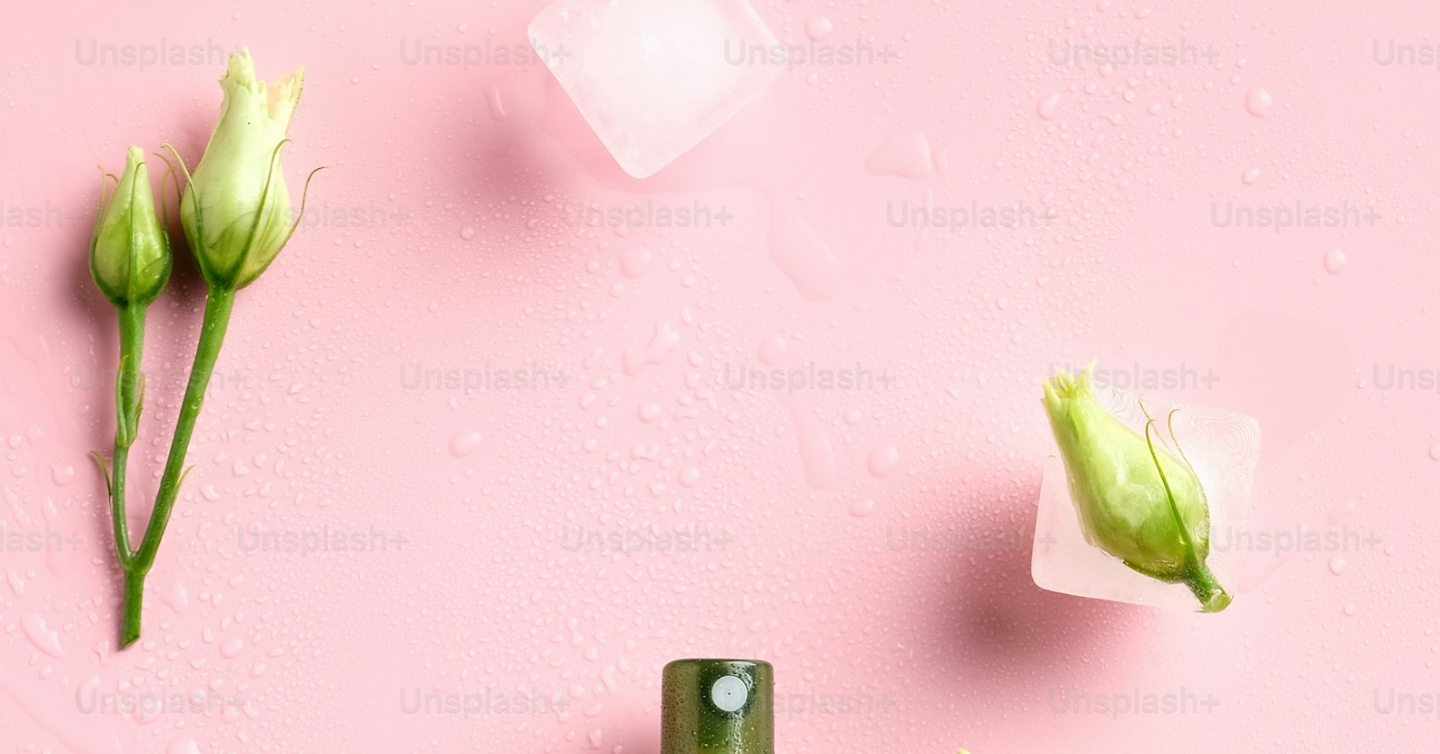 scroll, scrollTop: 682, scrollLeft: 0, axis: vertical 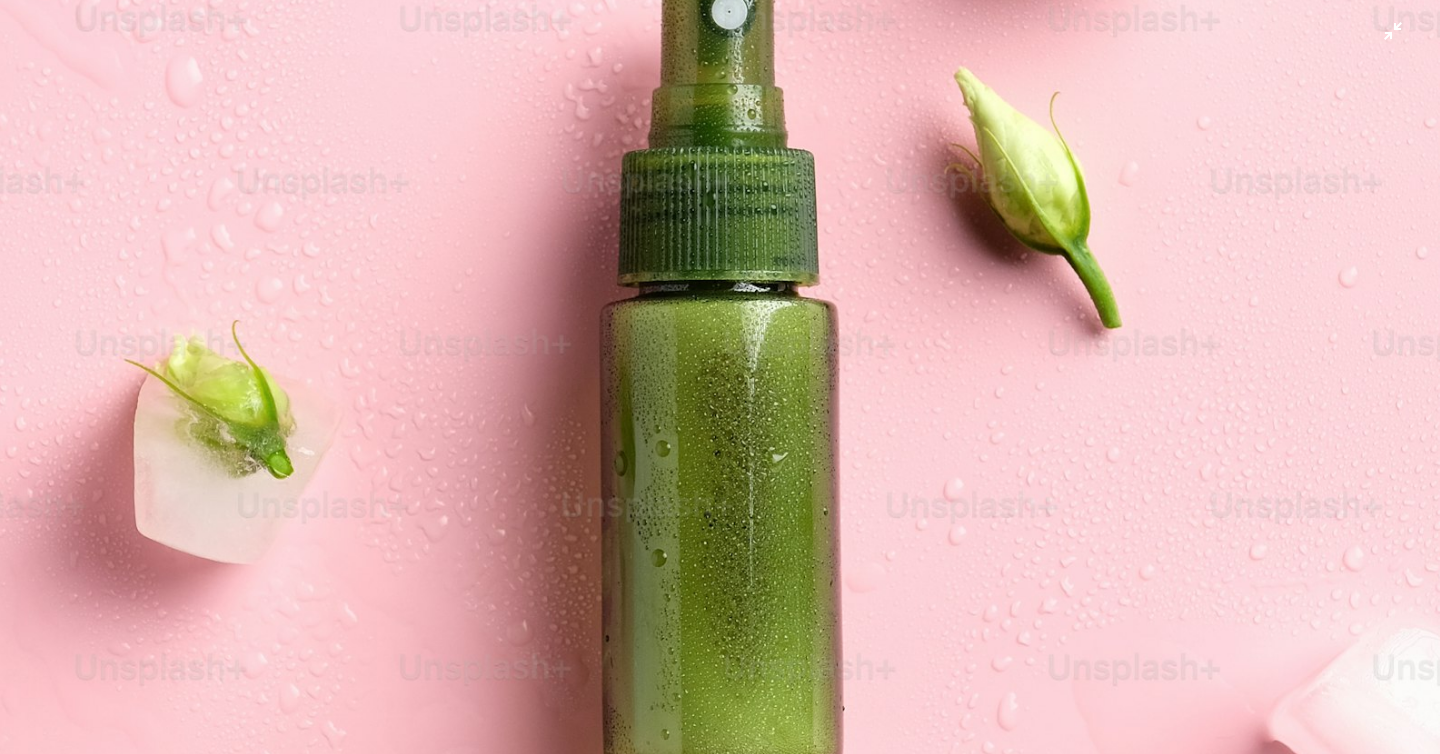 click at bounding box center (720, 398) 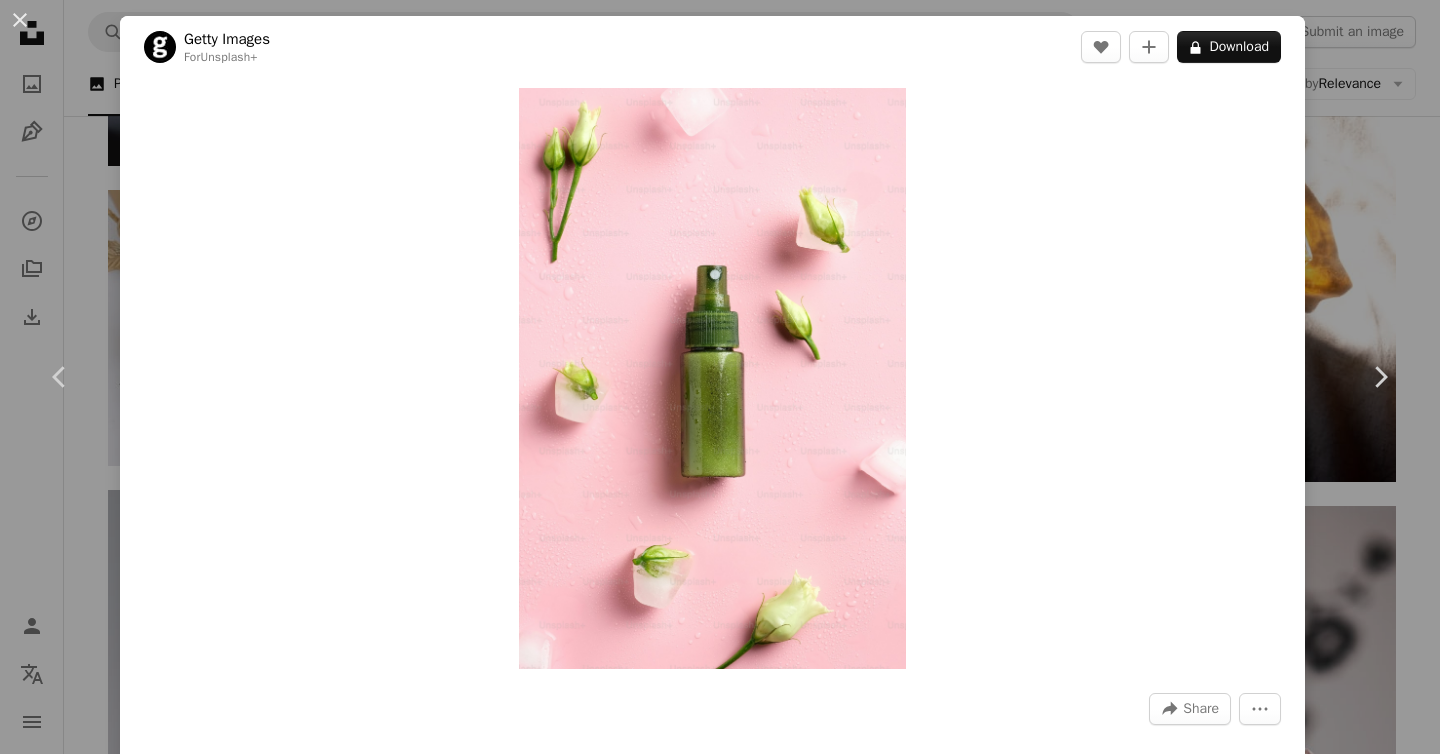 click at bounding box center [712, 378] 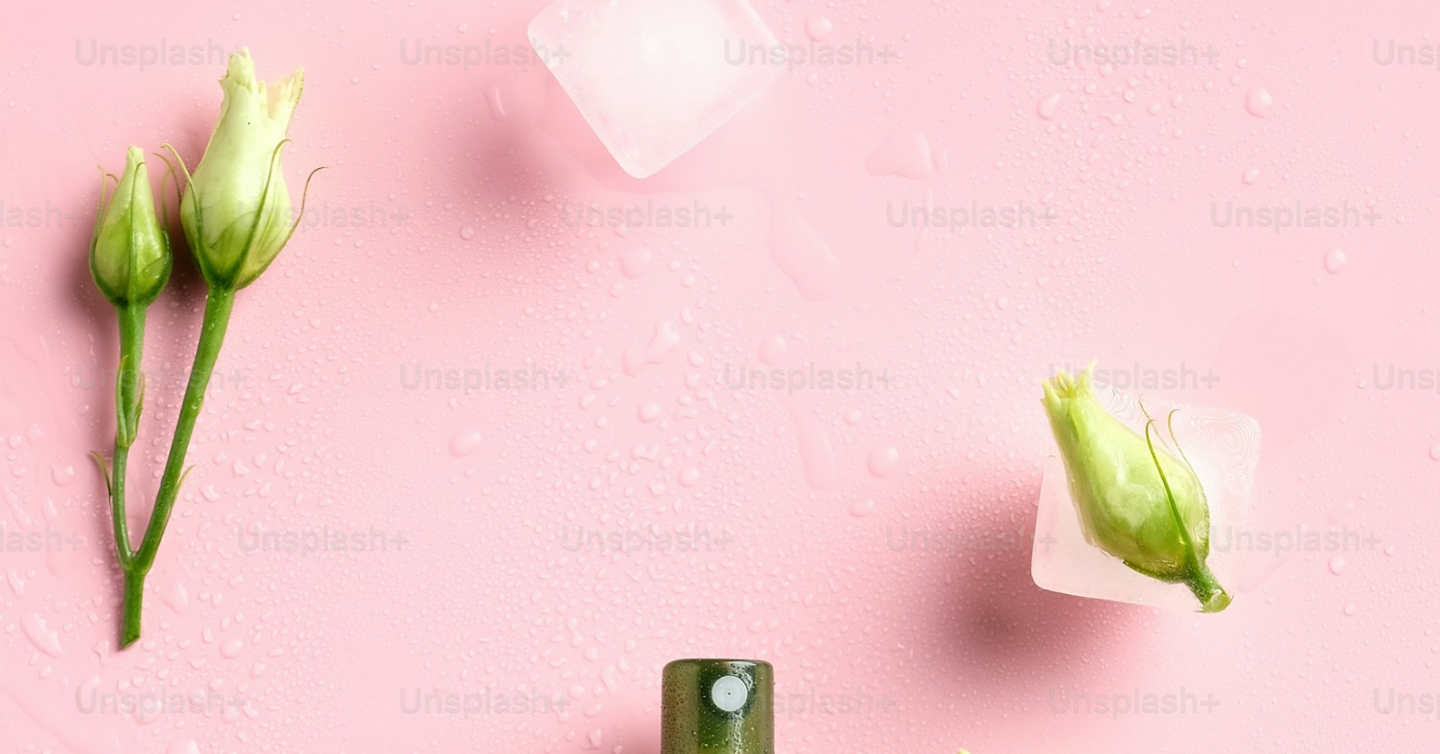 scroll, scrollTop: 682, scrollLeft: 0, axis: vertical 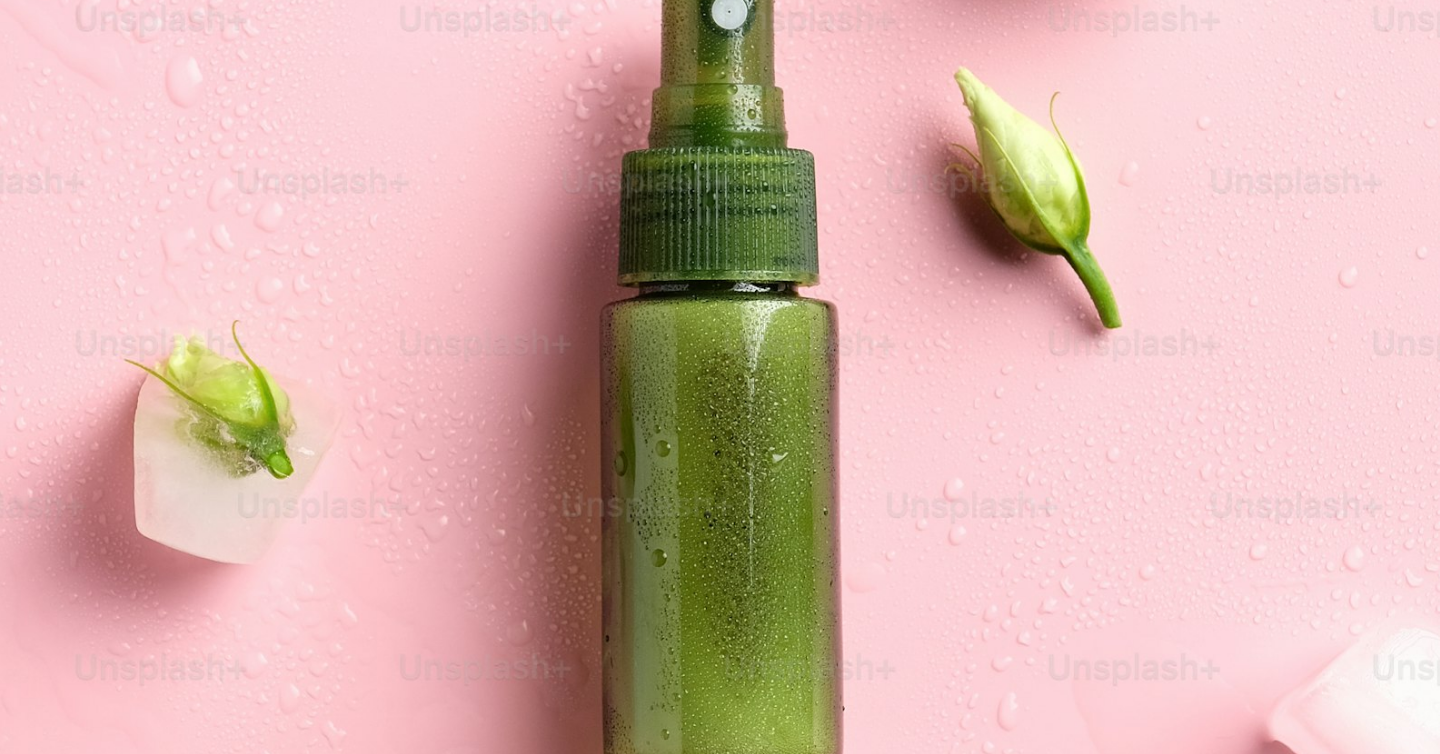 click at bounding box center (720, 398) 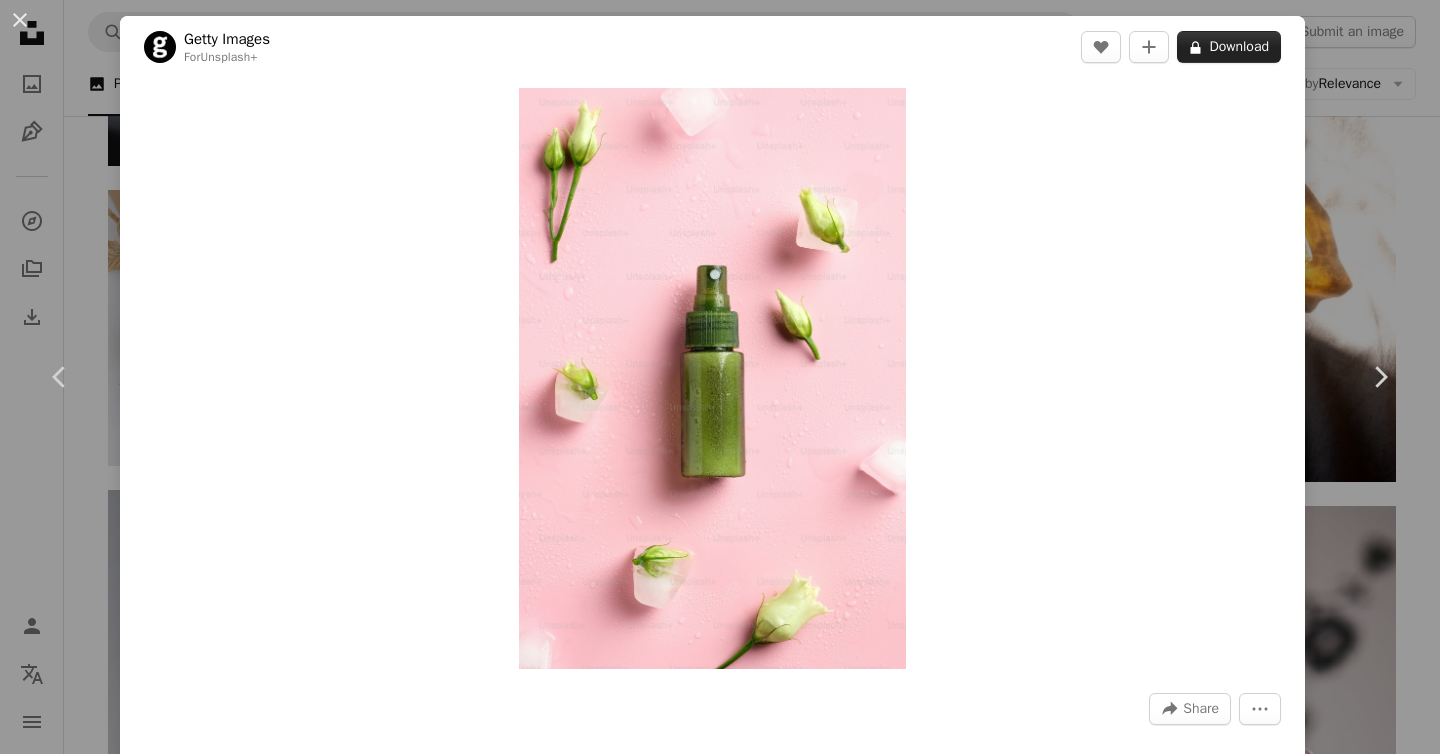 click on "A lock Download" at bounding box center [1229, 47] 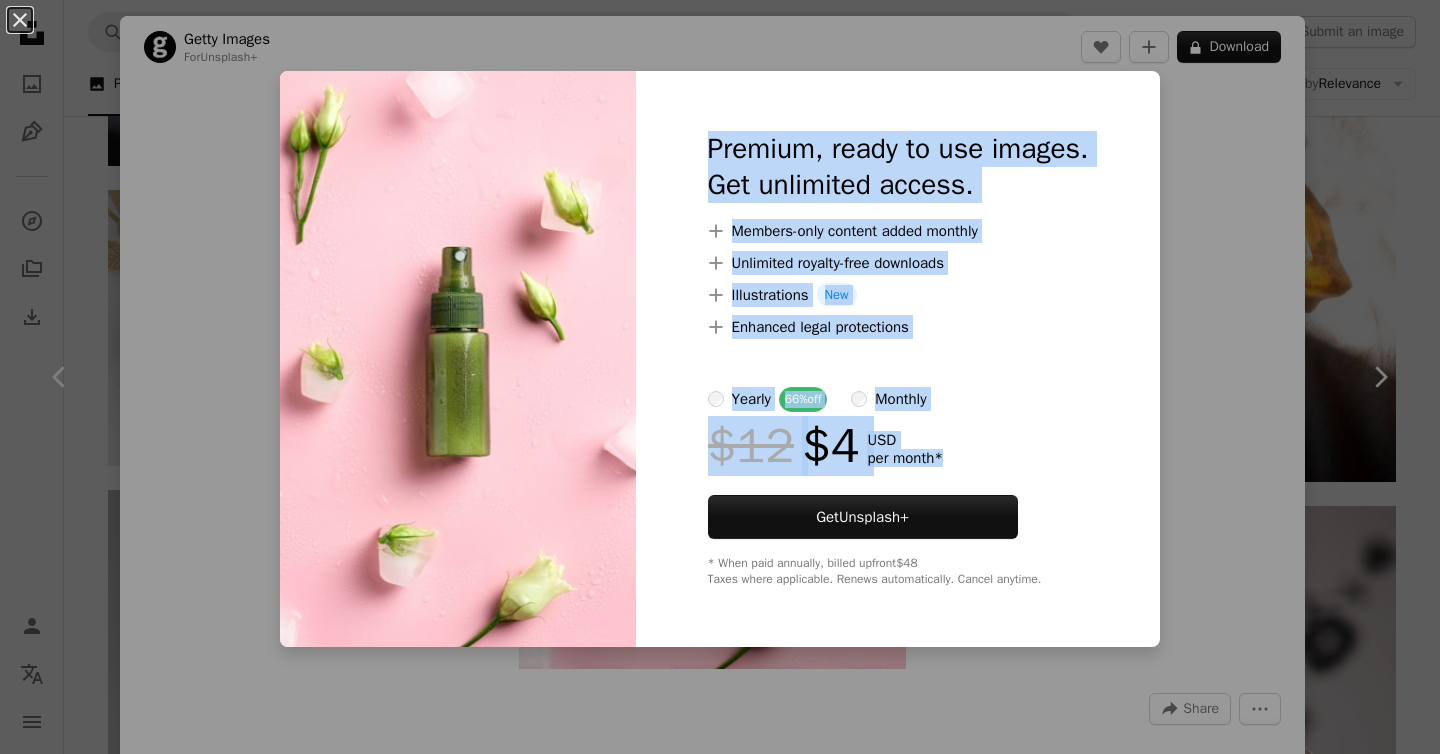 drag, startPoint x: 683, startPoint y: 140, endPoint x: 945, endPoint y: 449, distance: 405.12344 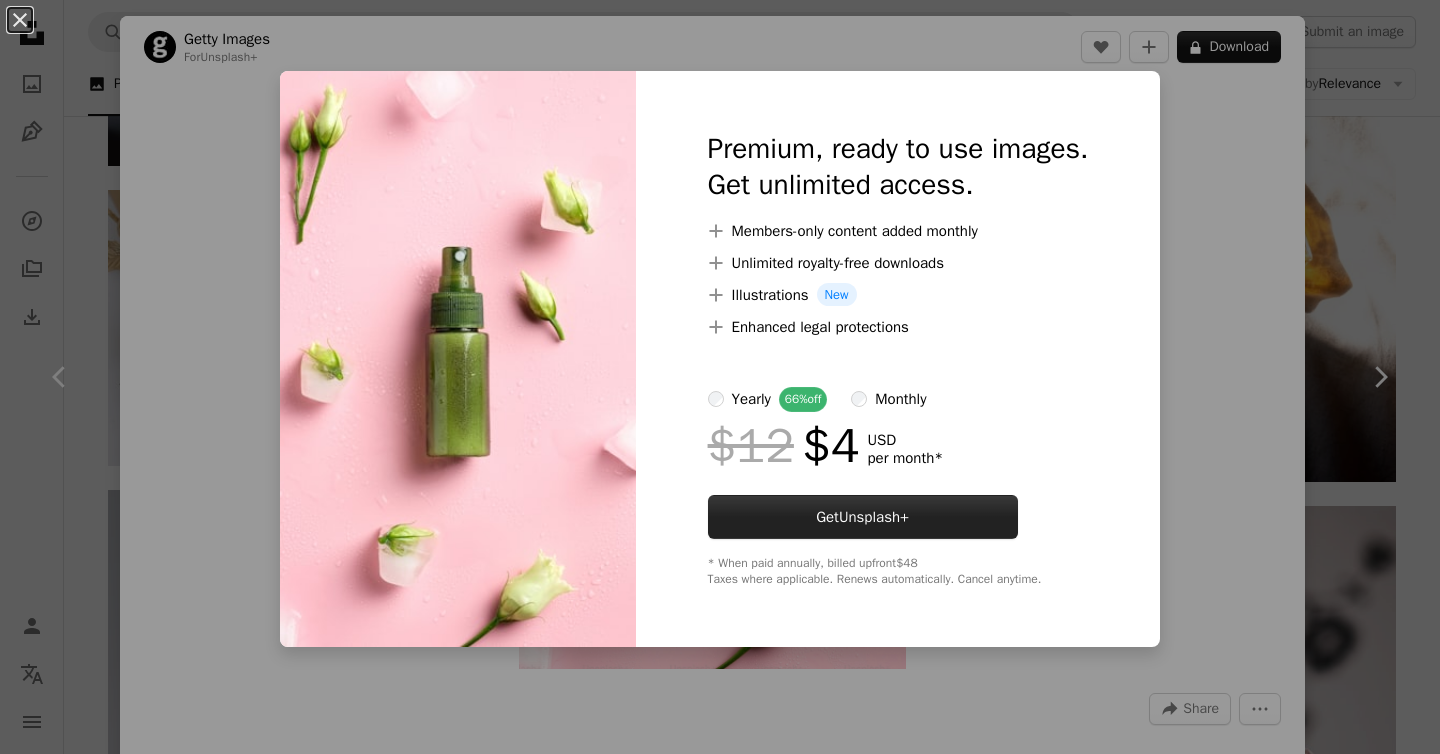 click on "Get  Unsplash+" at bounding box center (863, 517) 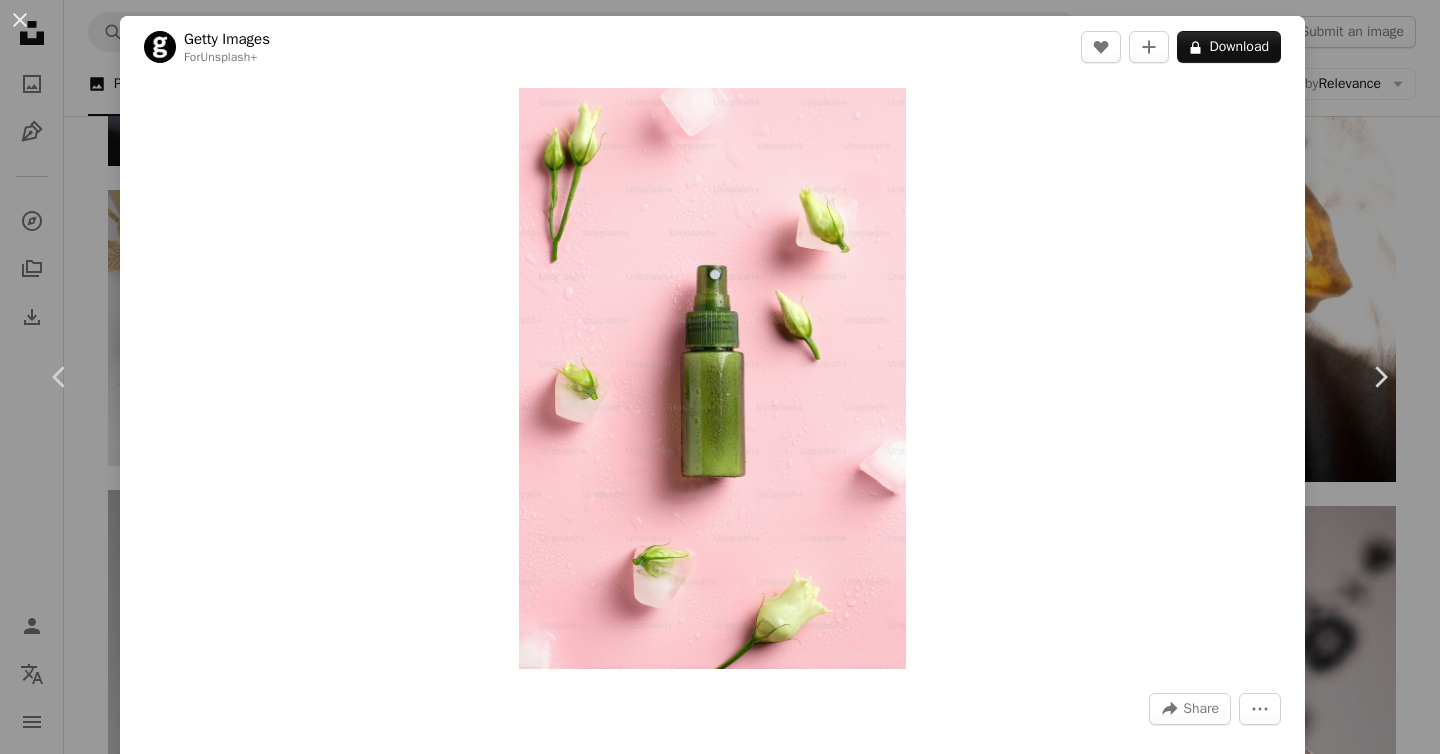 type on "**********" 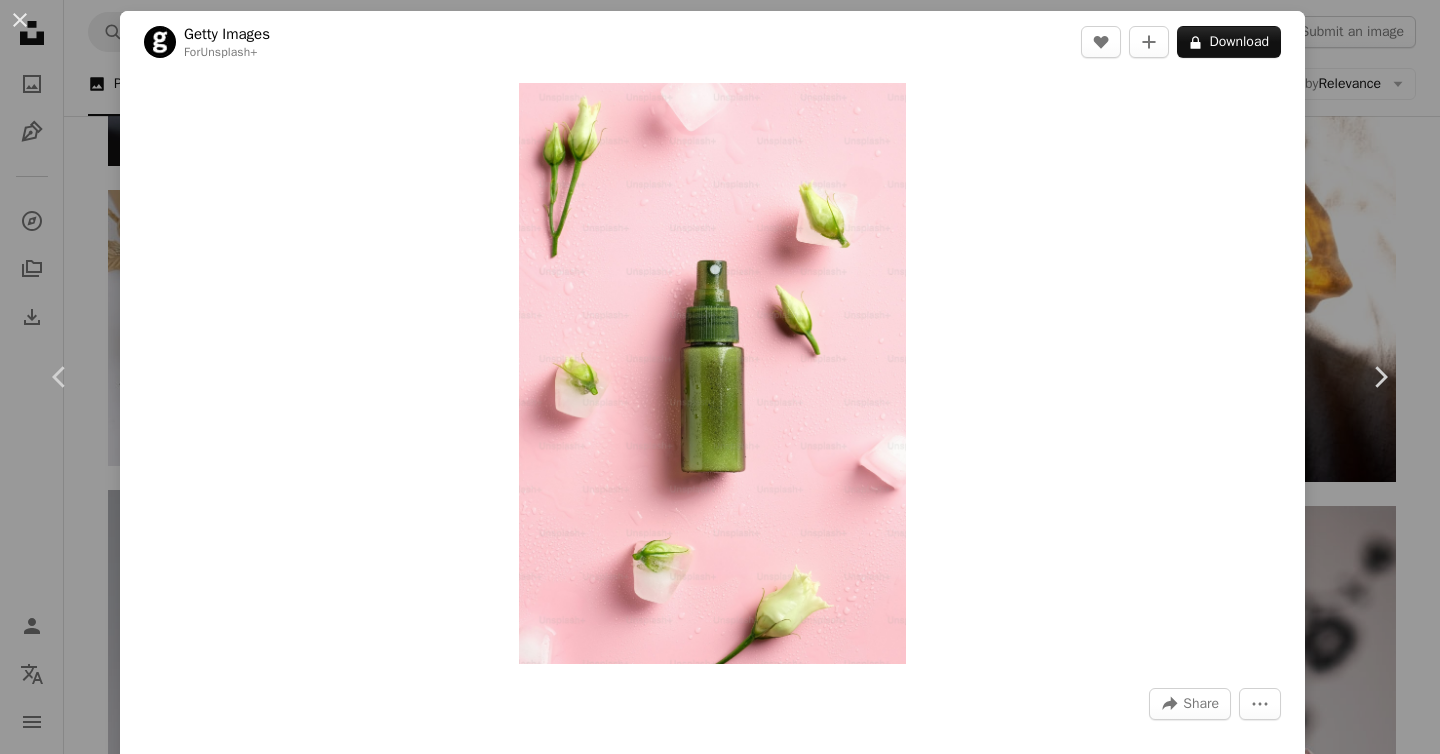 scroll, scrollTop: 0, scrollLeft: 0, axis: both 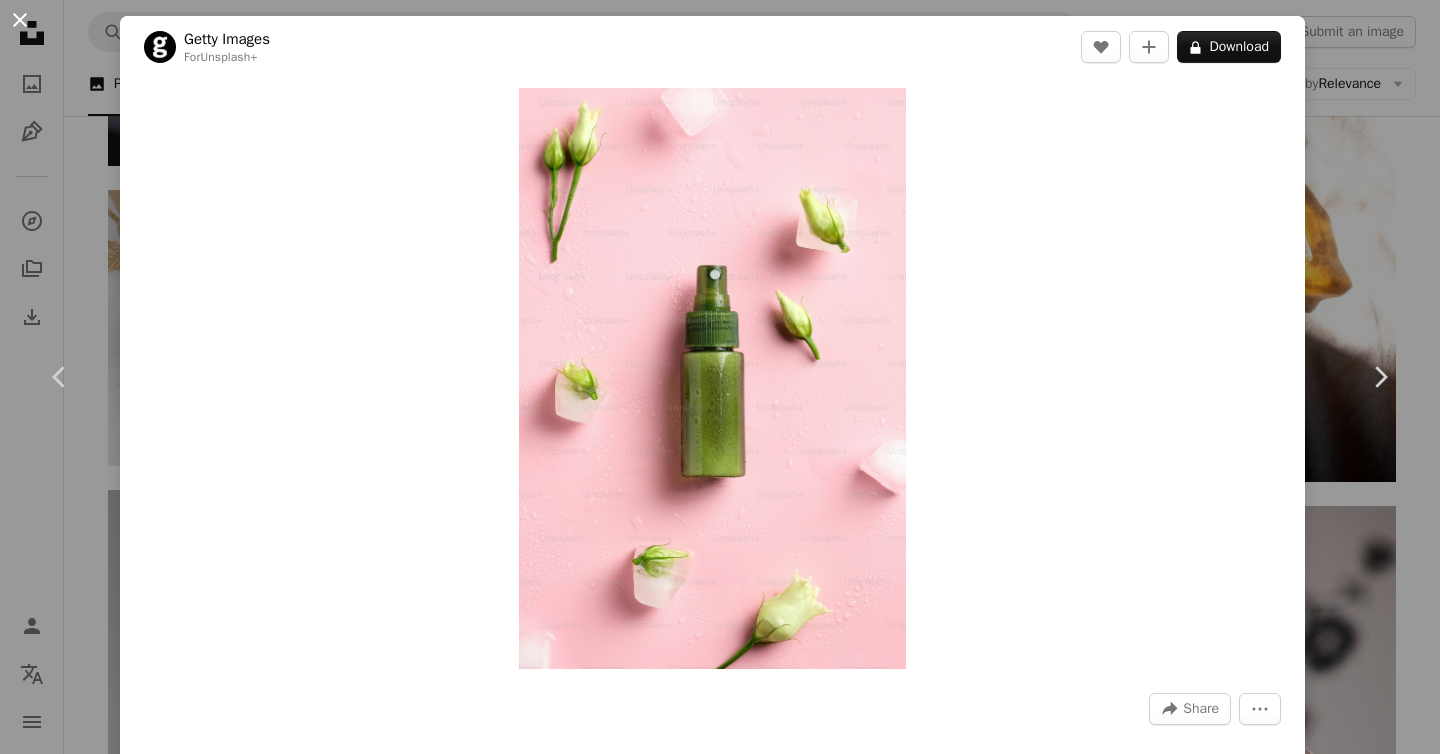 click on "An X shape" at bounding box center (20, 20) 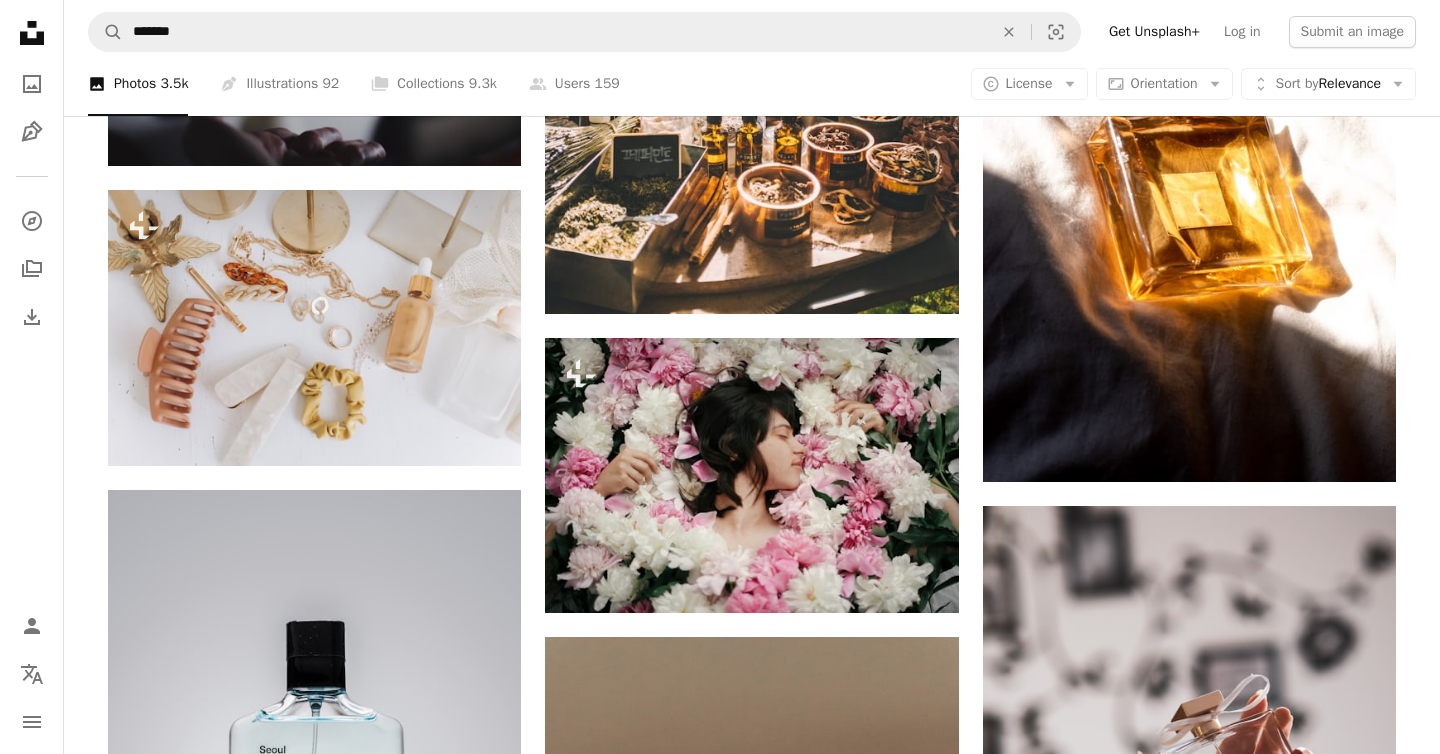 click on "Get  Unsplash+" at bounding box center (863, 9014) 